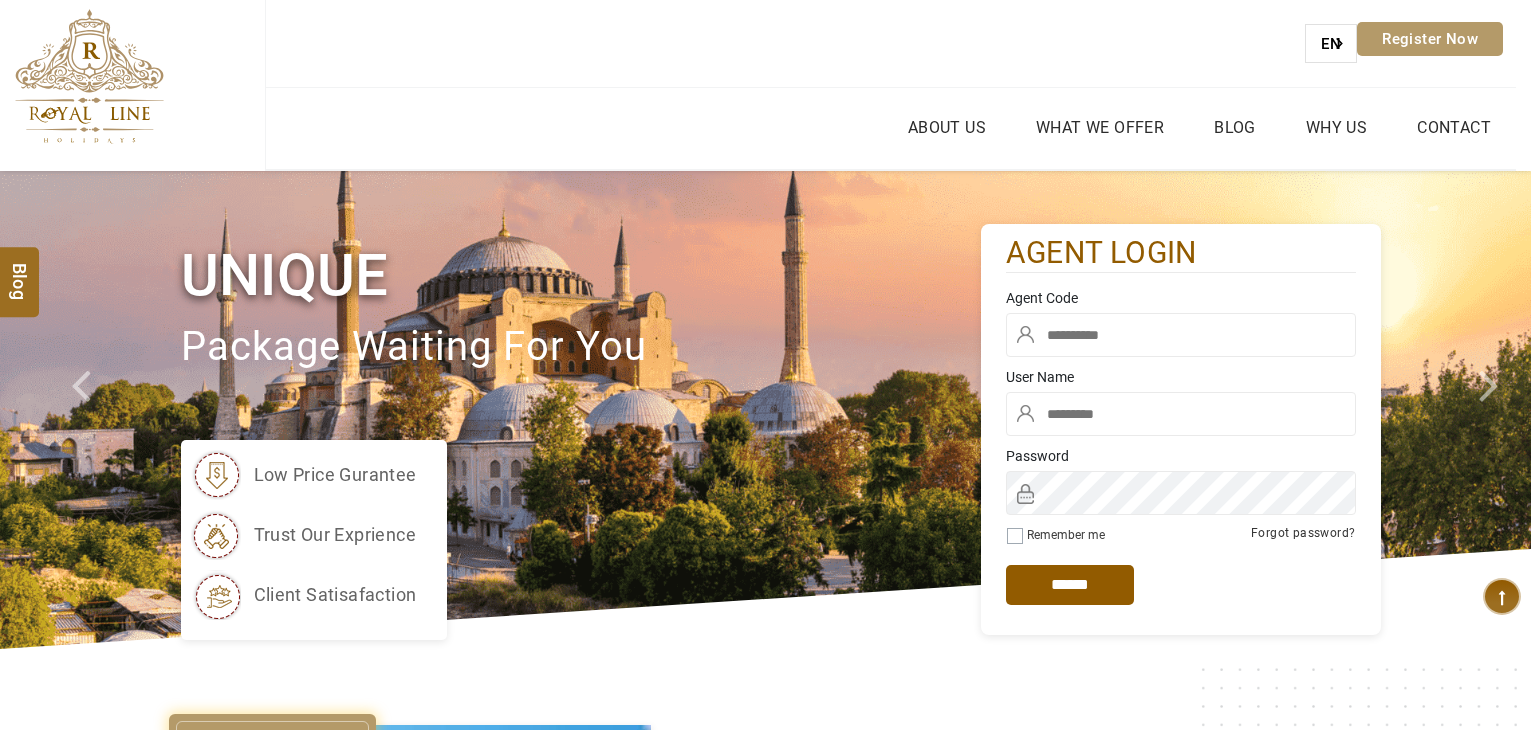 scroll, scrollTop: 0, scrollLeft: 0, axis: both 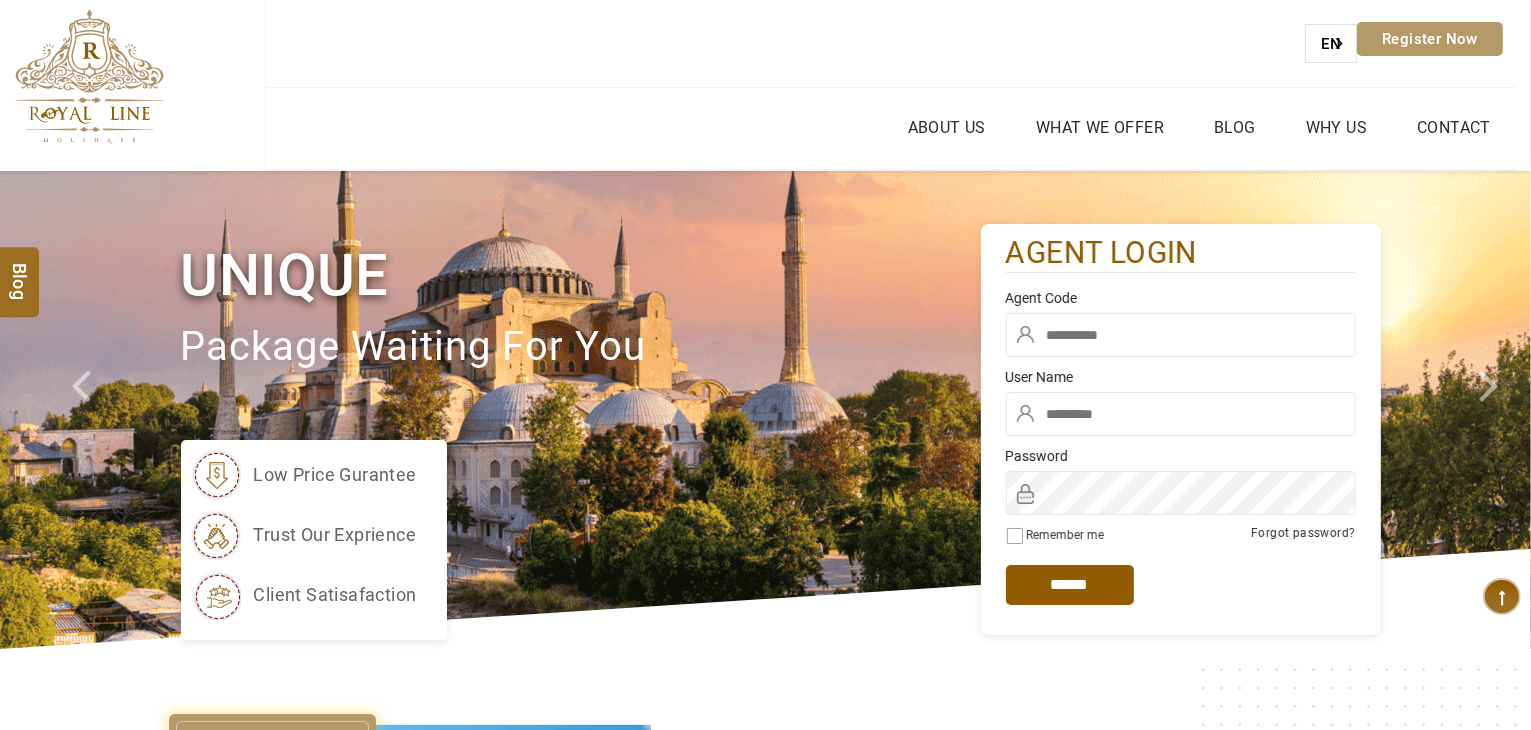 click at bounding box center [1181, 335] 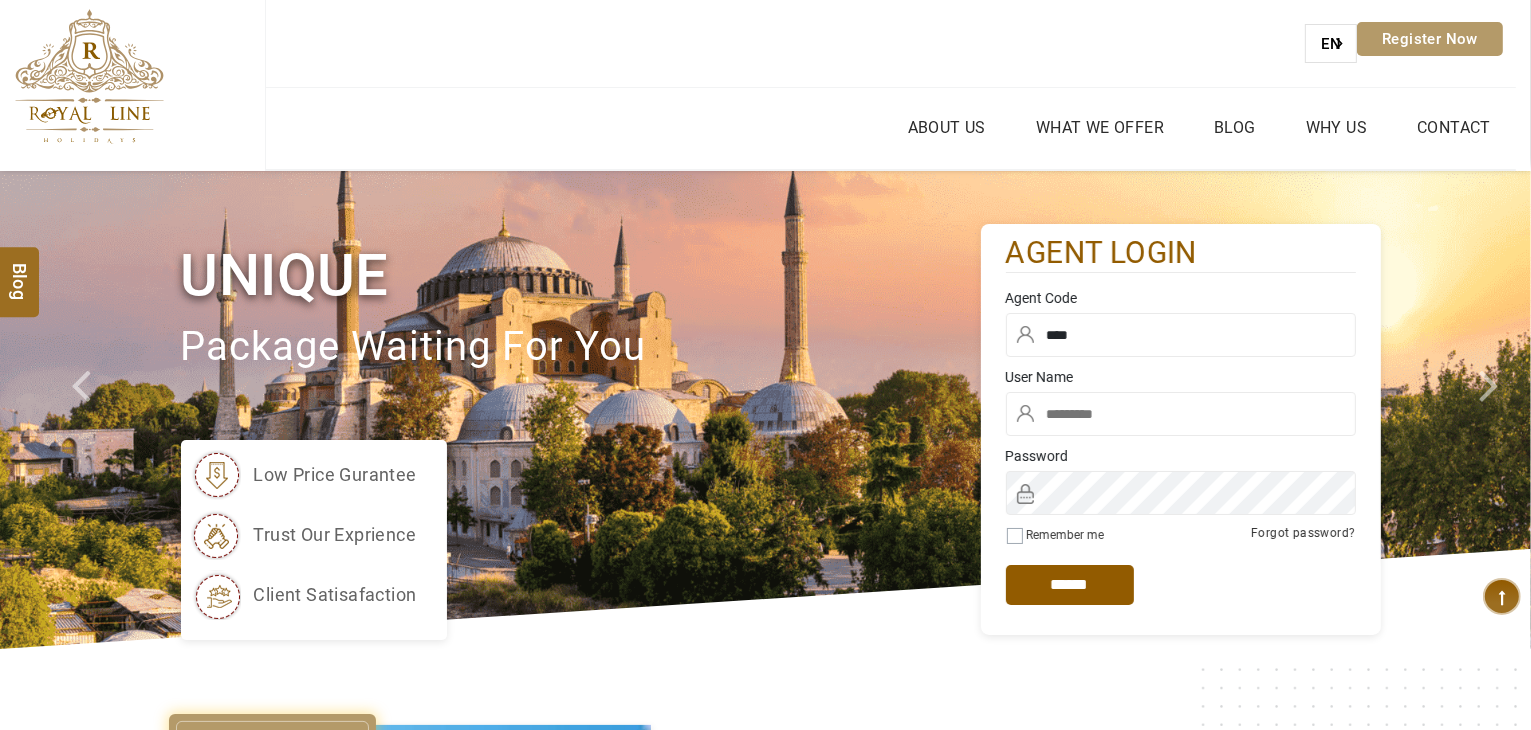 type on "****" 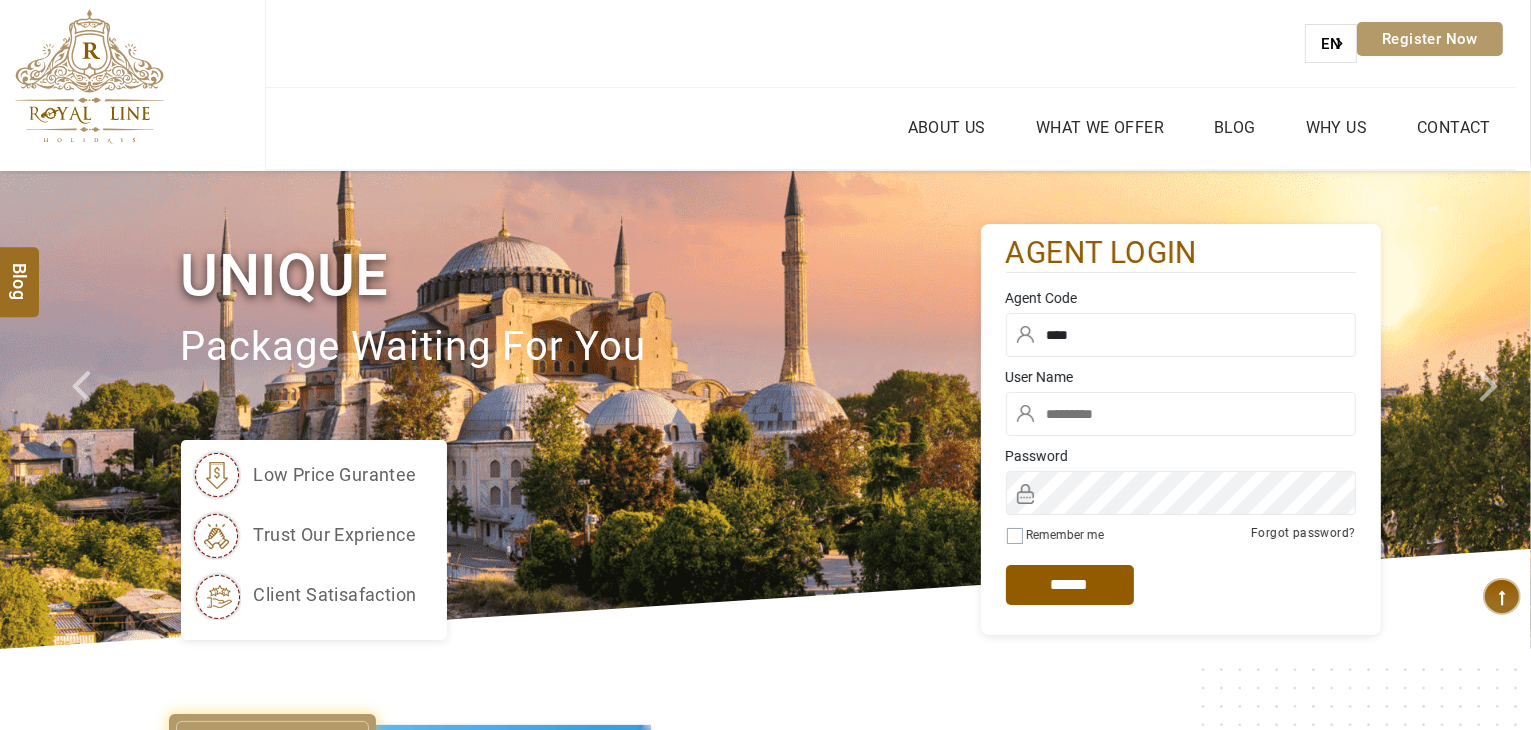 click at bounding box center (1181, 414) 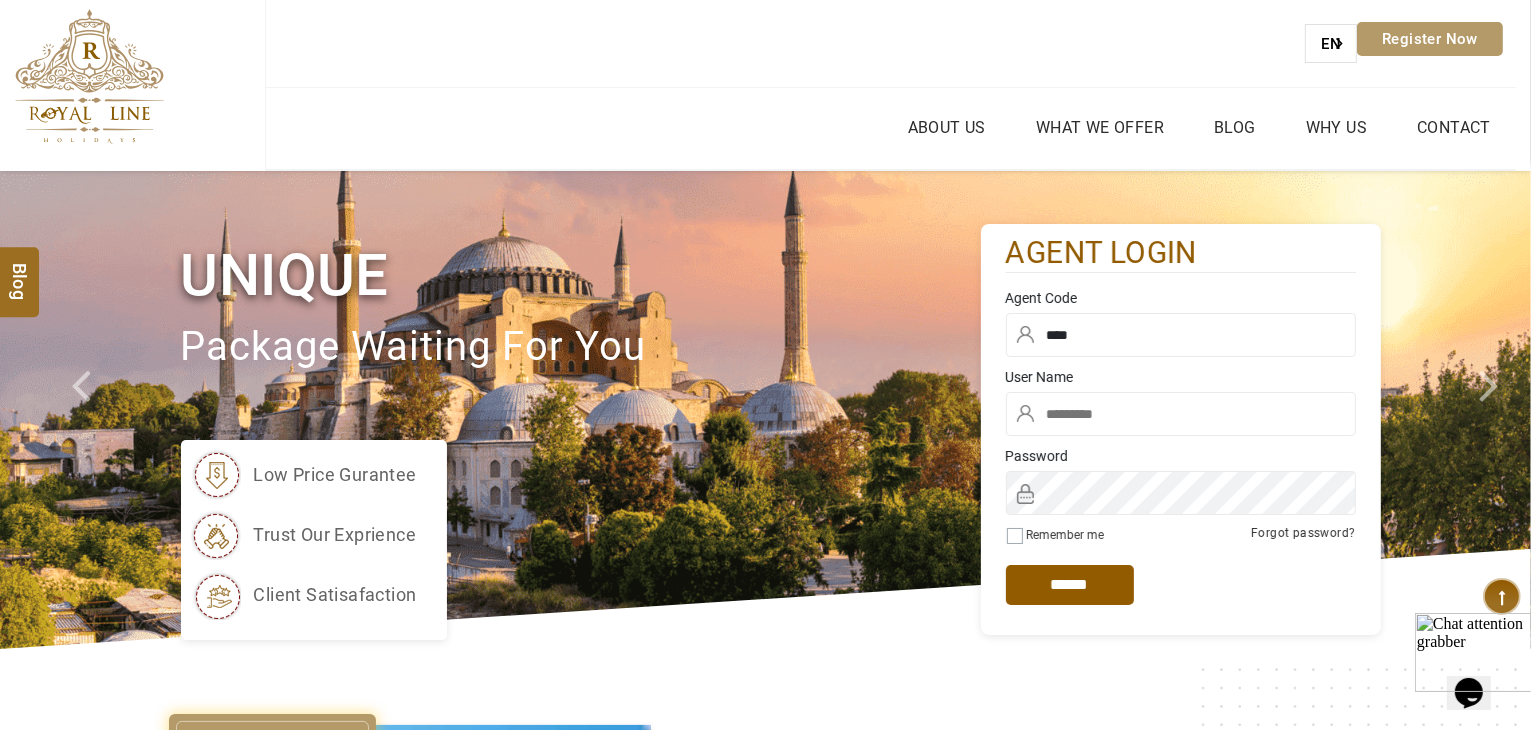 scroll, scrollTop: 0, scrollLeft: 0, axis: both 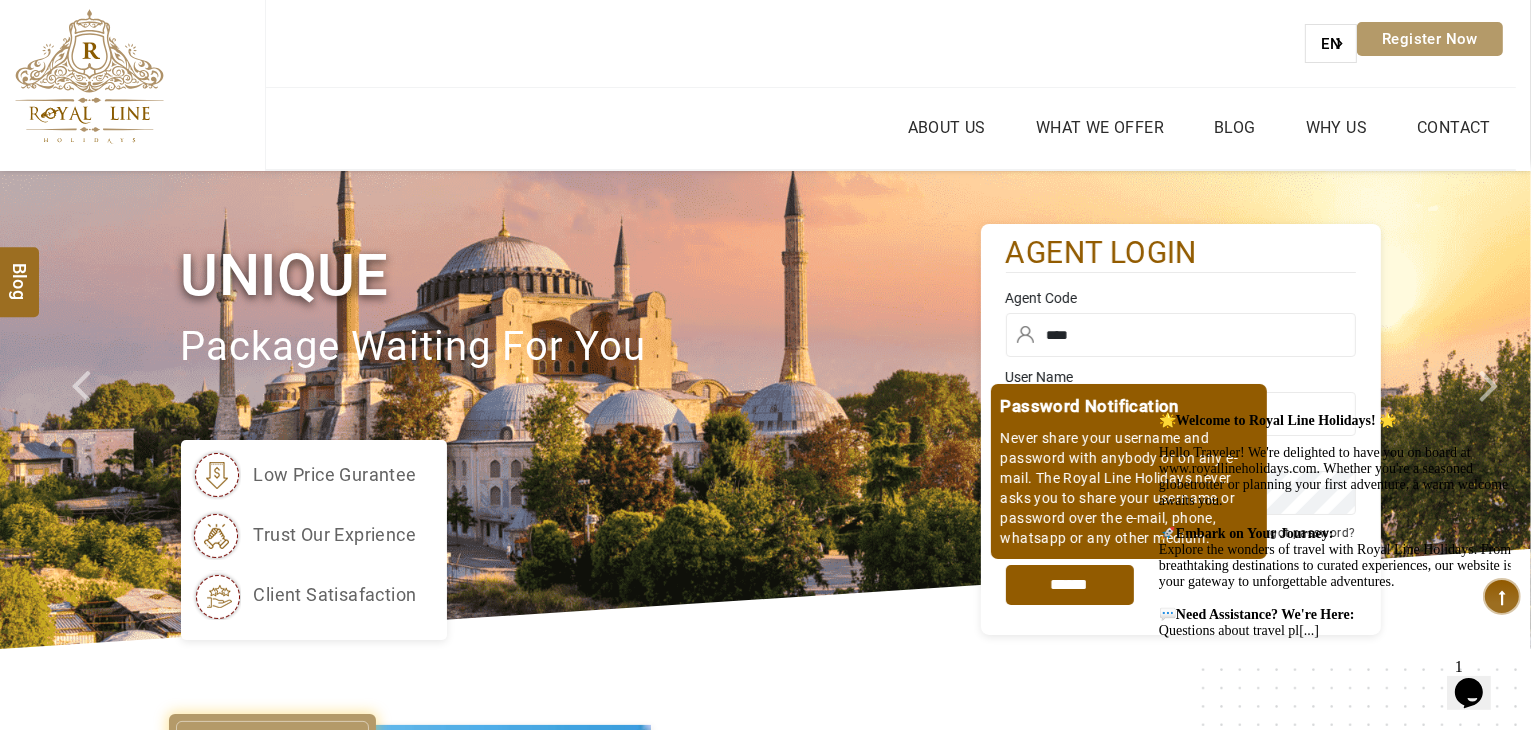 click on "*****" at bounding box center (1070, 585) 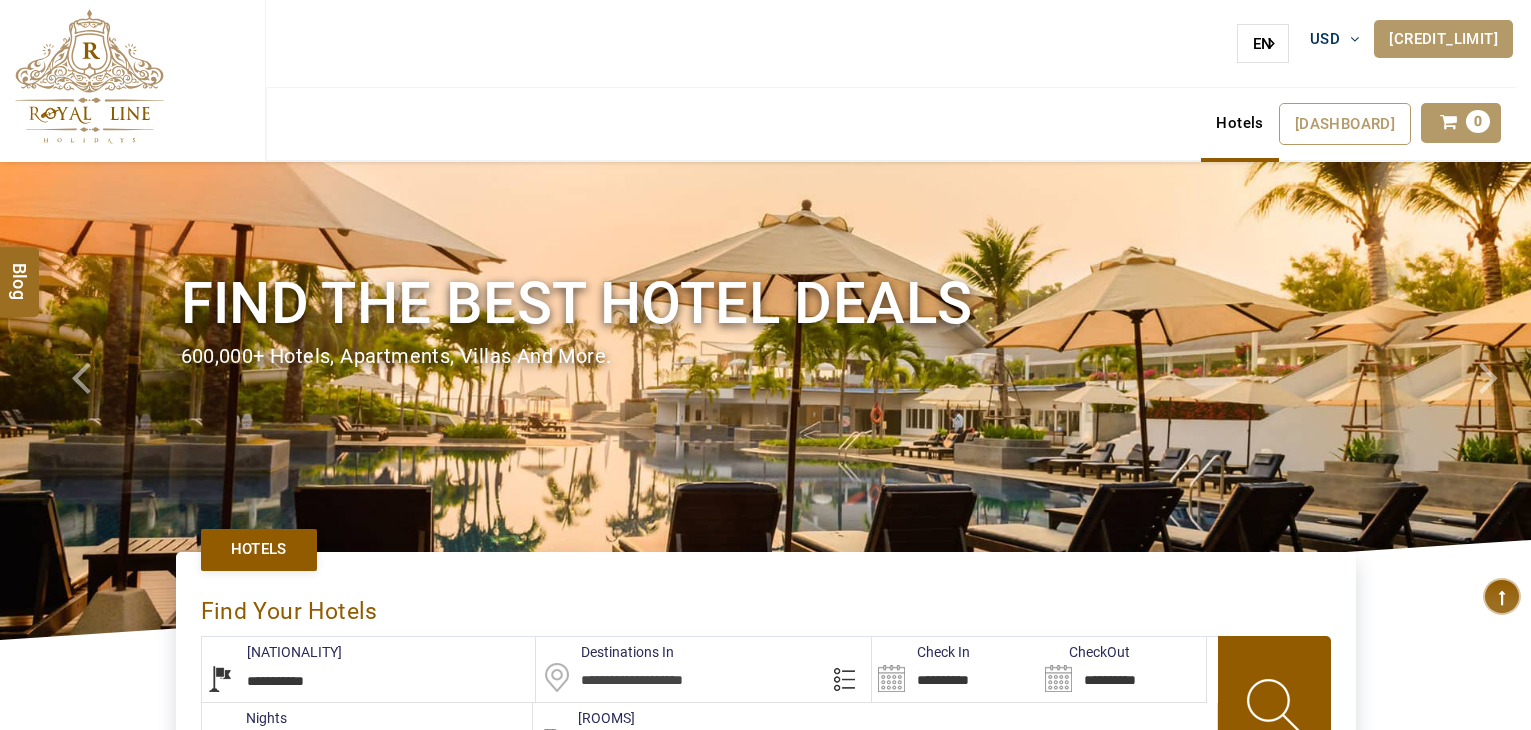 scroll, scrollTop: 0, scrollLeft: 0, axis: both 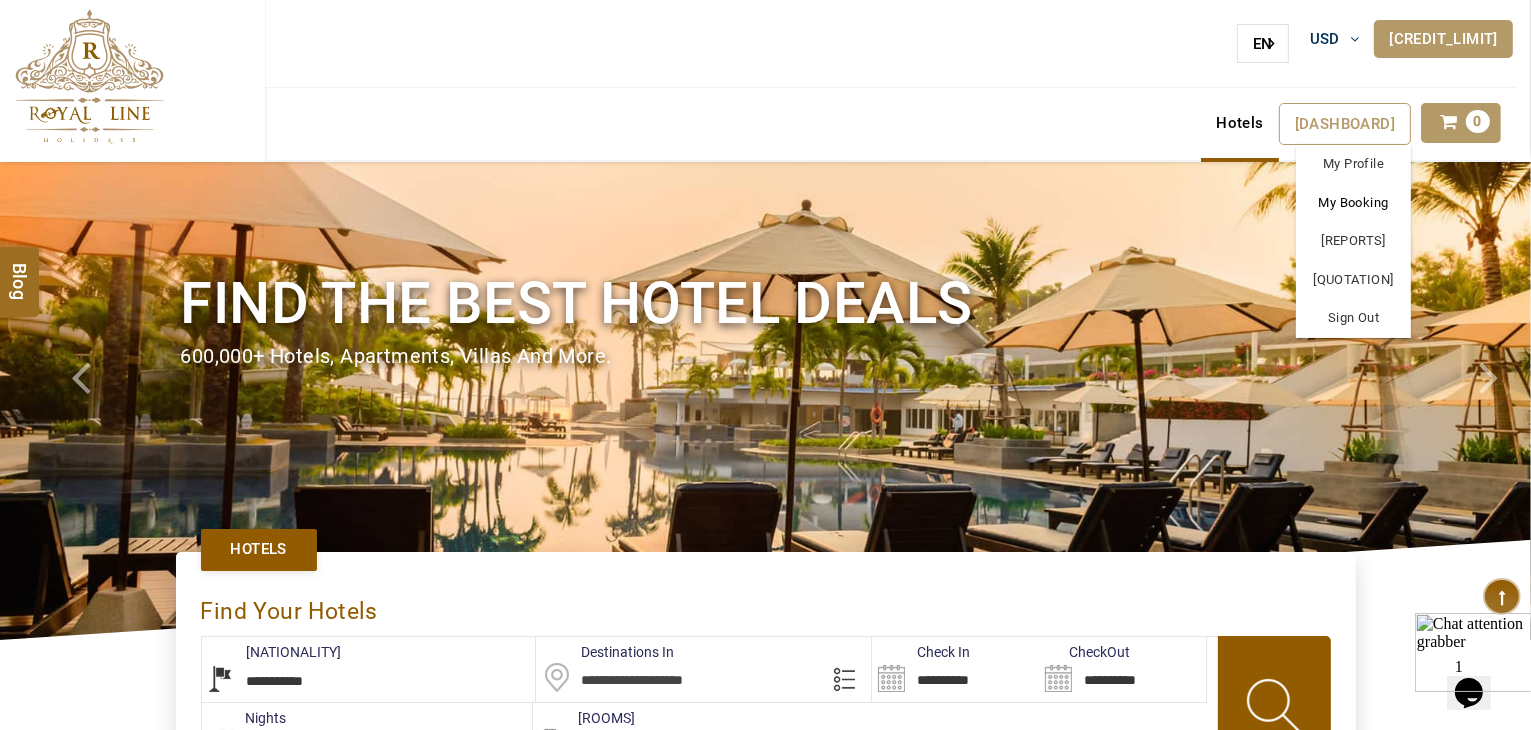 click on "My Booking" at bounding box center [1353, 203] 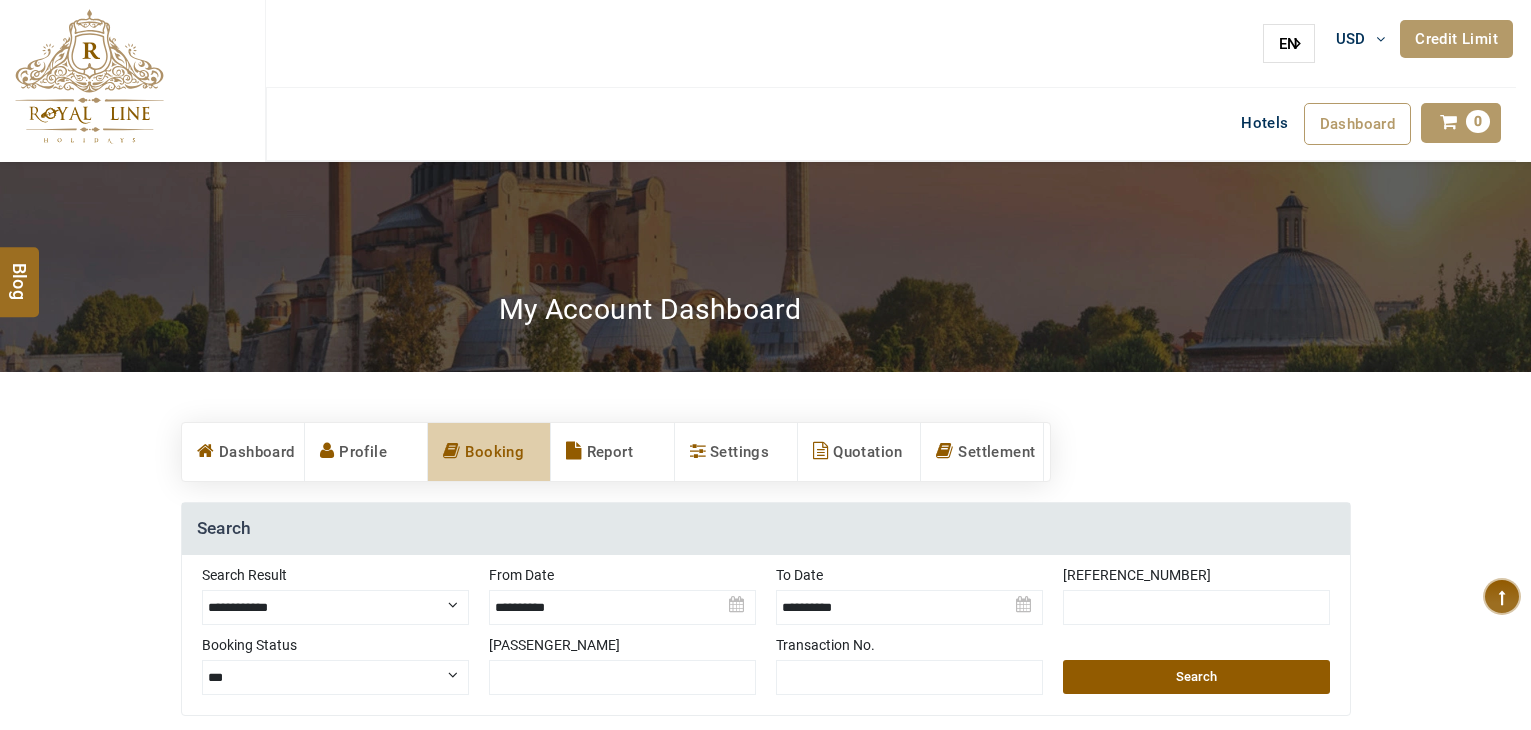 scroll, scrollTop: 192, scrollLeft: 0, axis: vertical 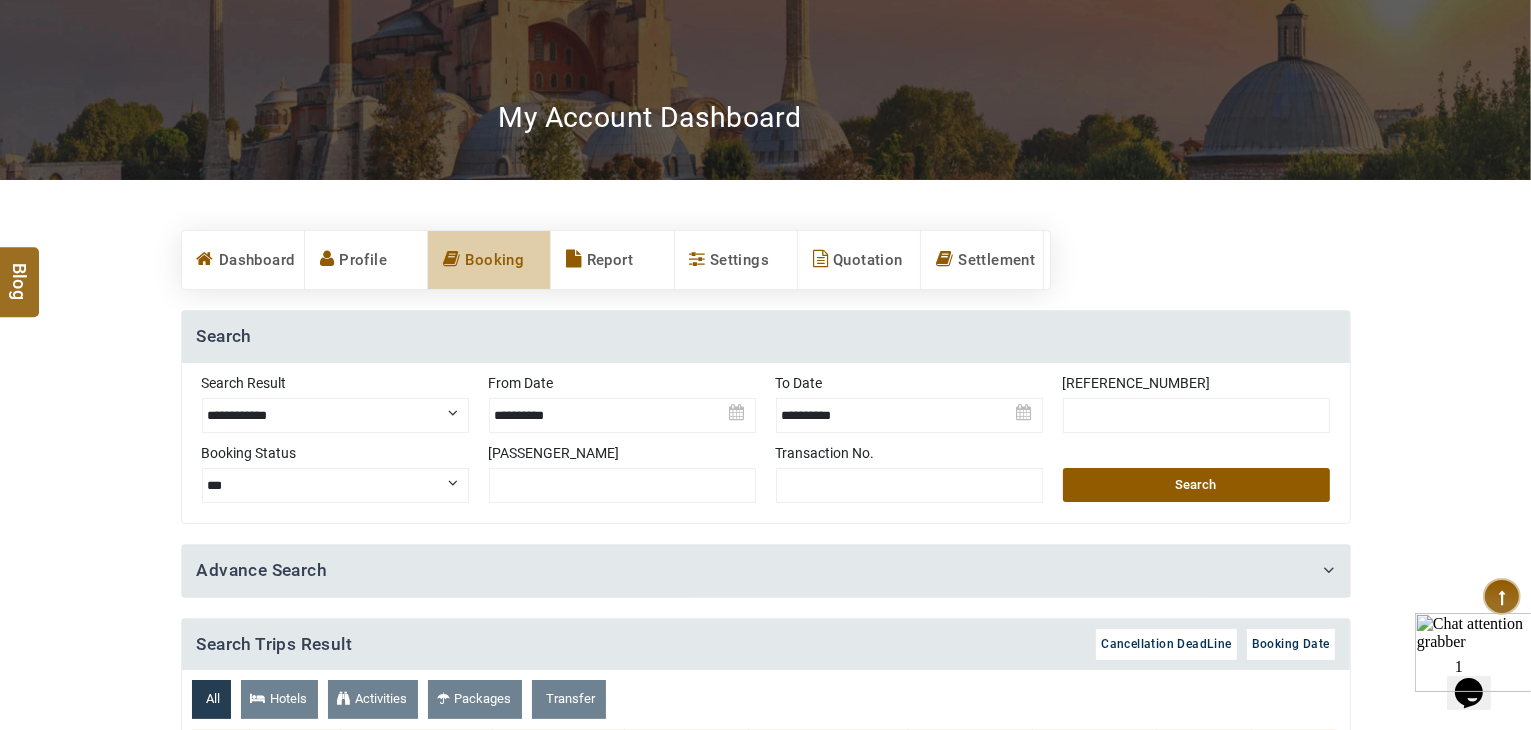 click at bounding box center [1196, 415] 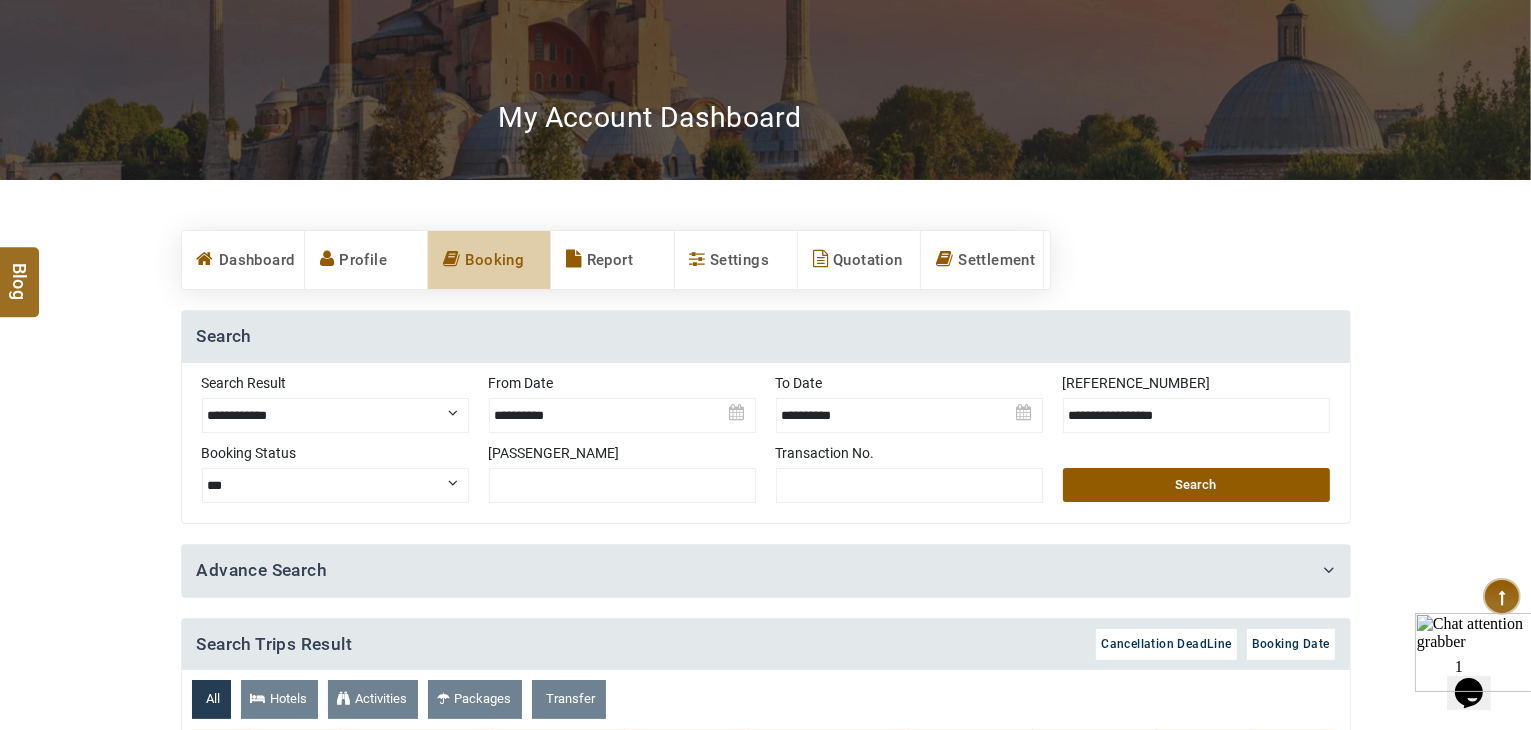 type on "**********" 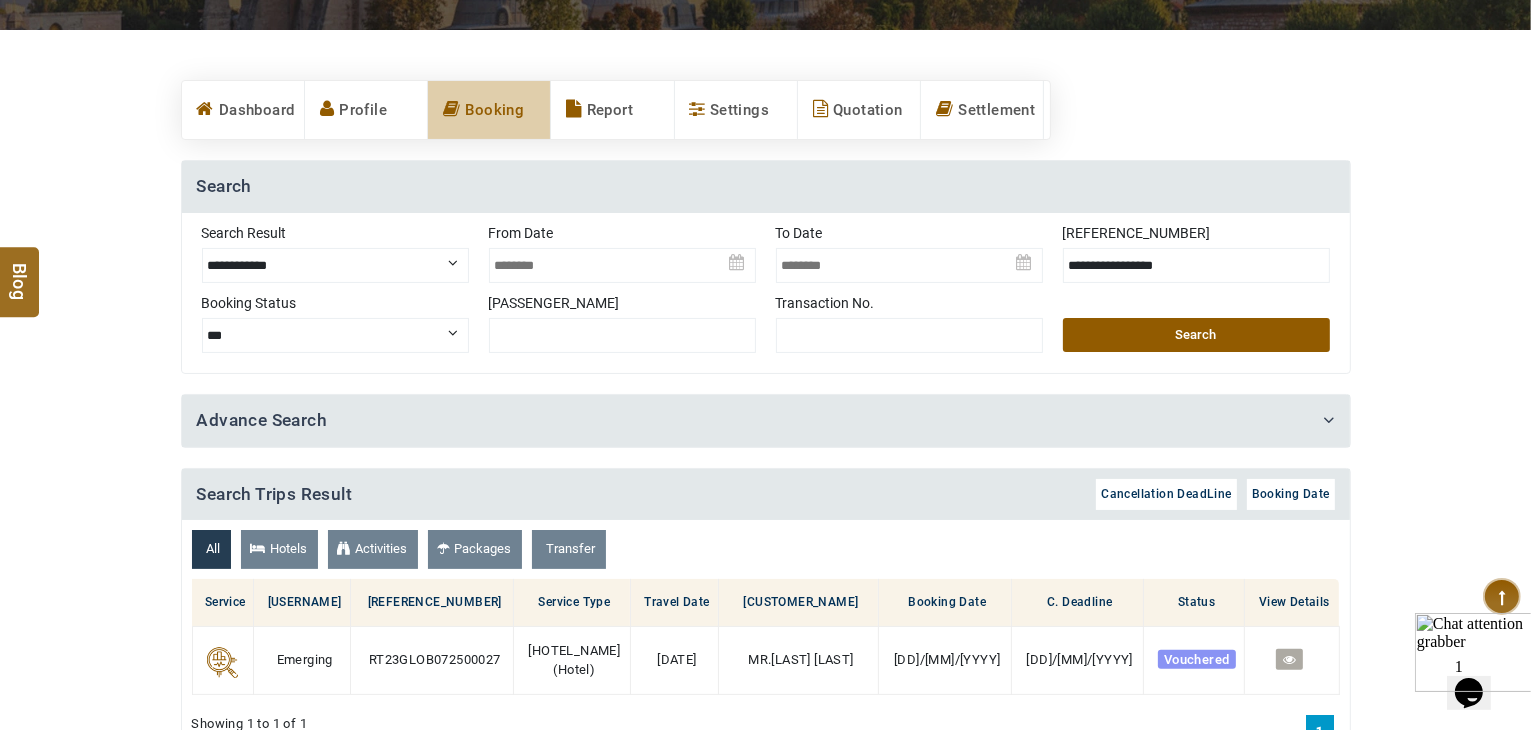 scroll, scrollTop: 346, scrollLeft: 0, axis: vertical 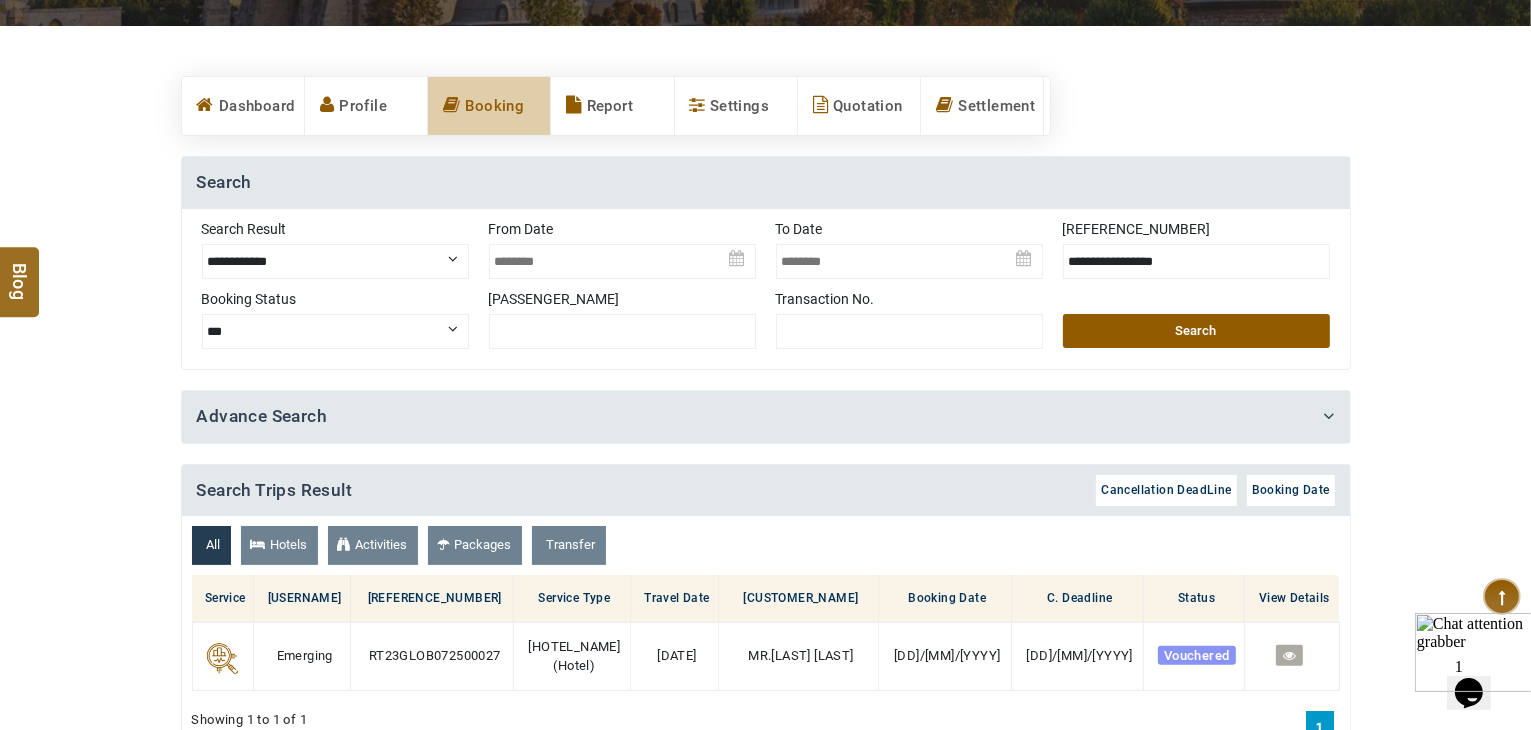click on "Search" at bounding box center [1196, 331] 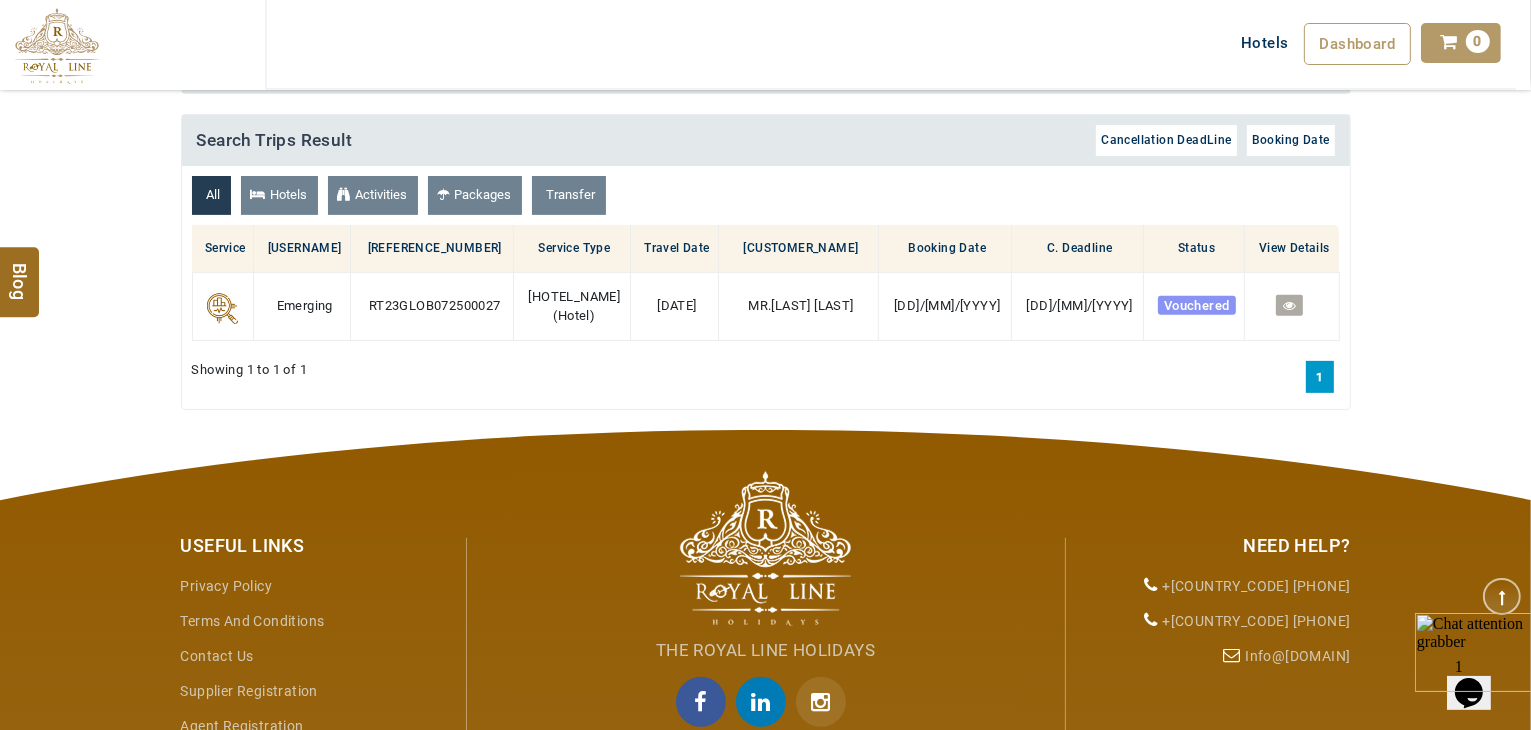 scroll, scrollTop: 700, scrollLeft: 0, axis: vertical 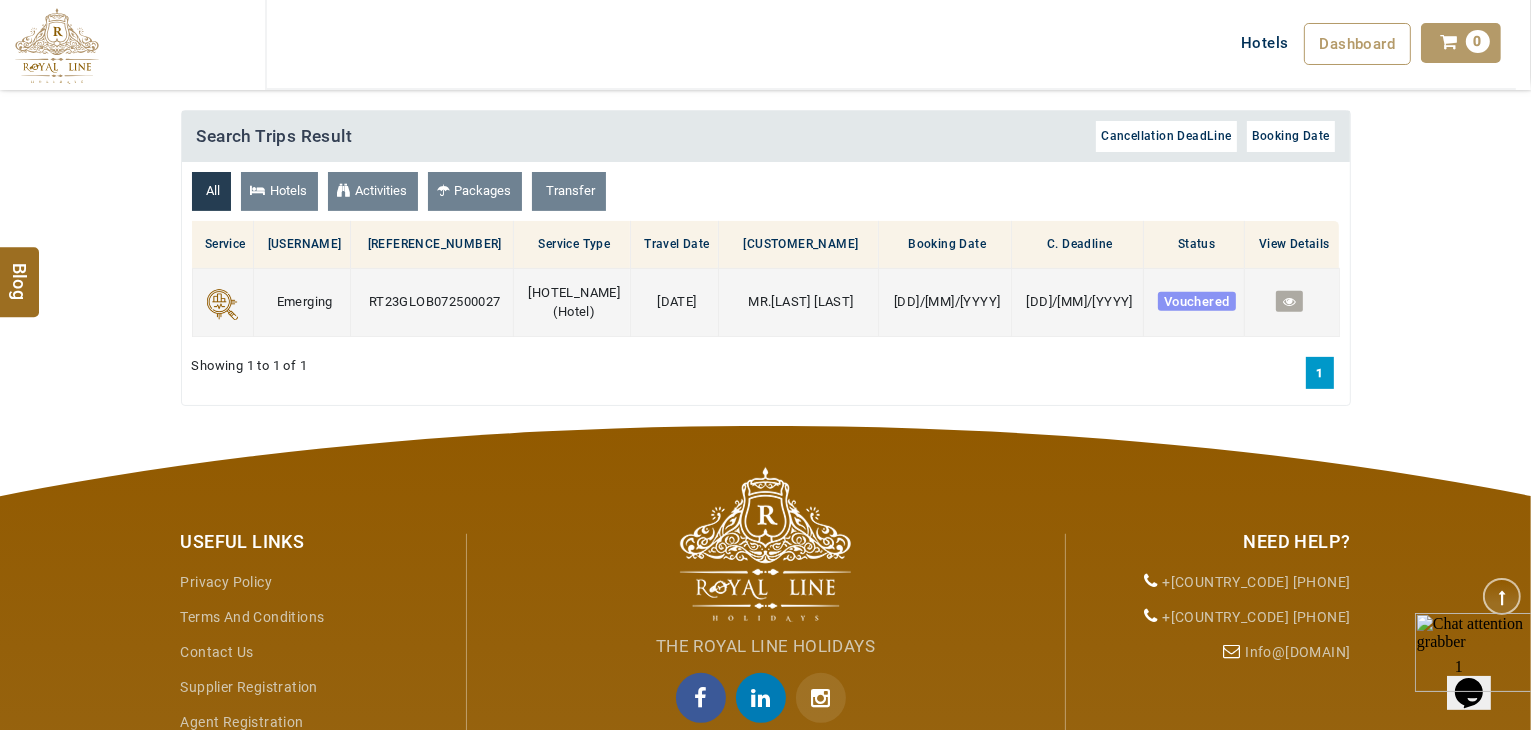 click at bounding box center (1289, 301) 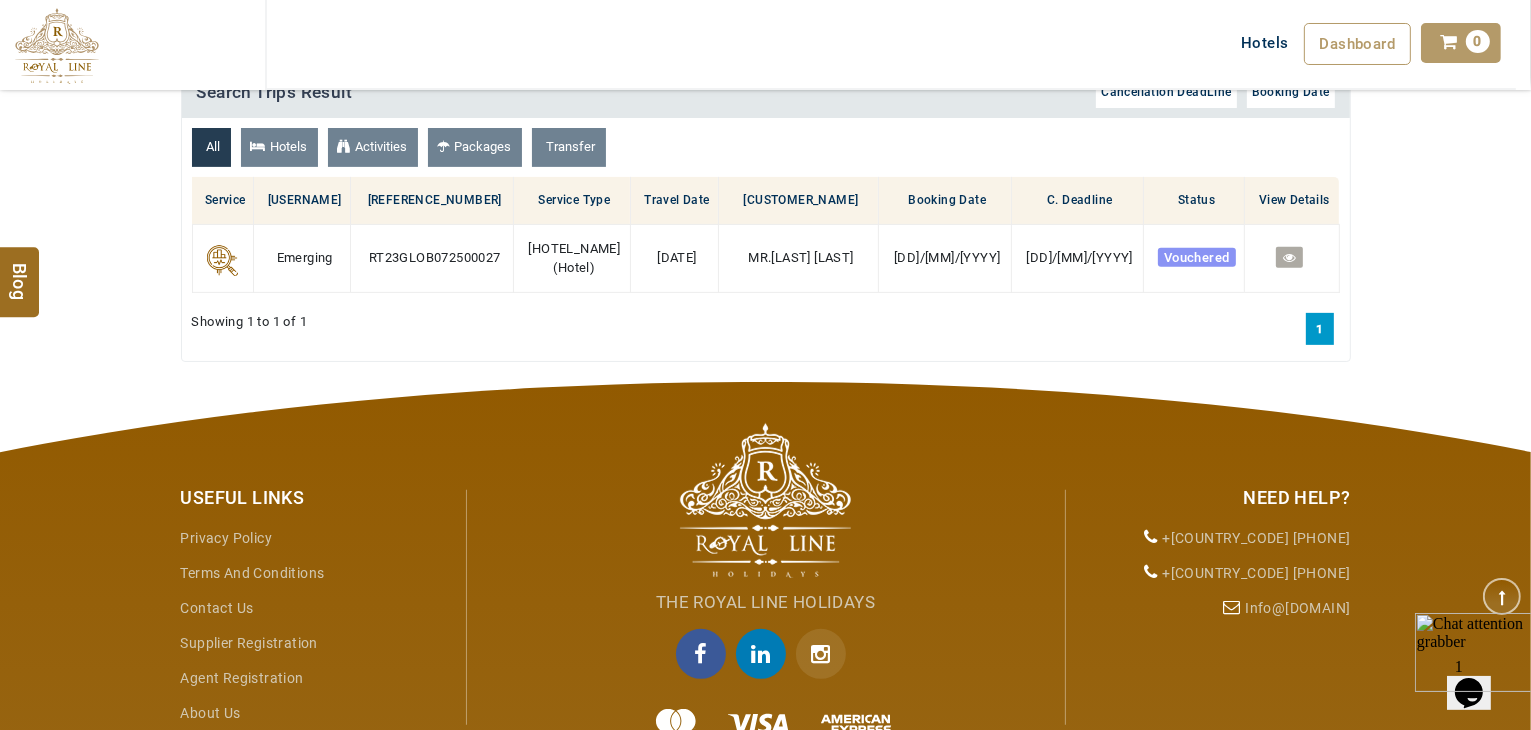 scroll, scrollTop: 696, scrollLeft: 0, axis: vertical 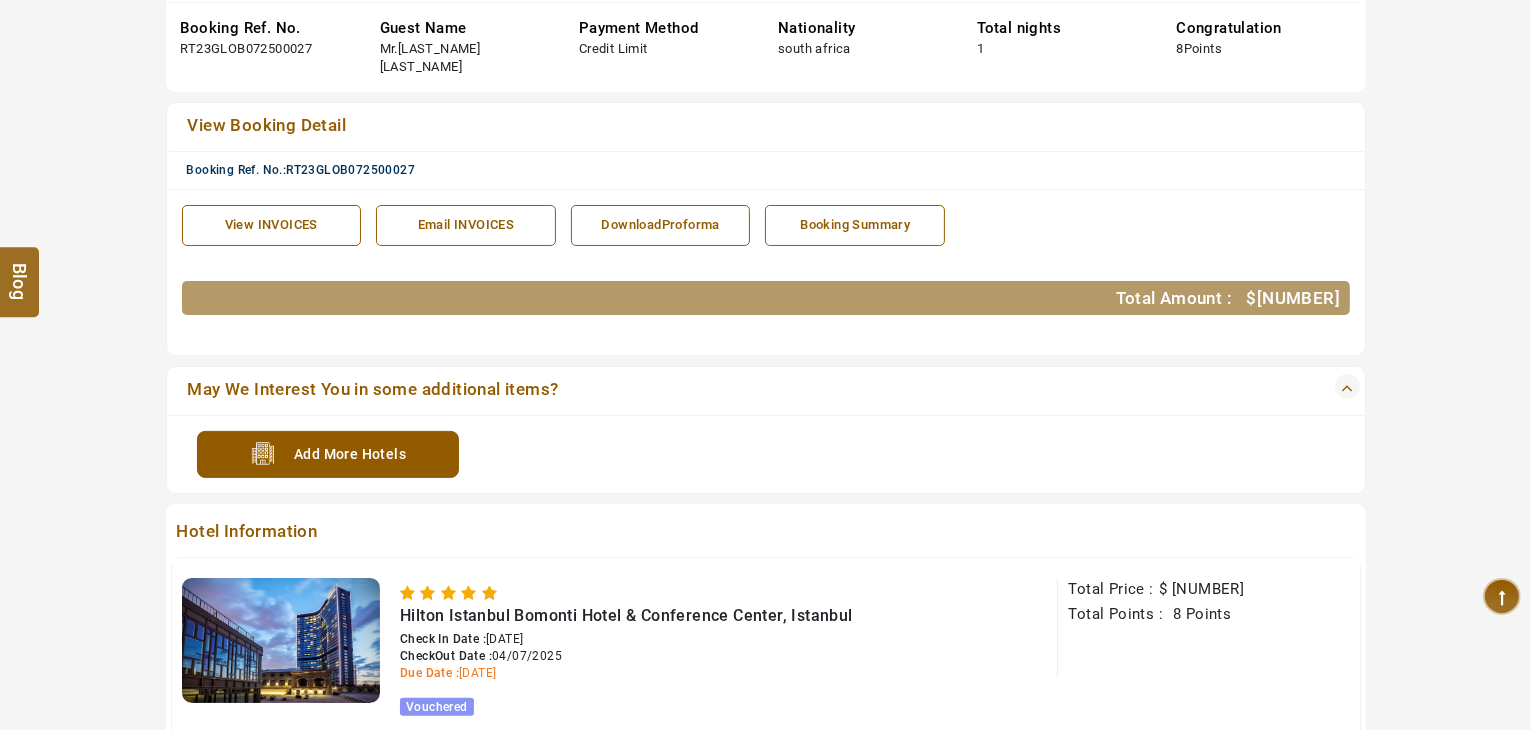 click on "DownloadProforma" at bounding box center (661, 225) 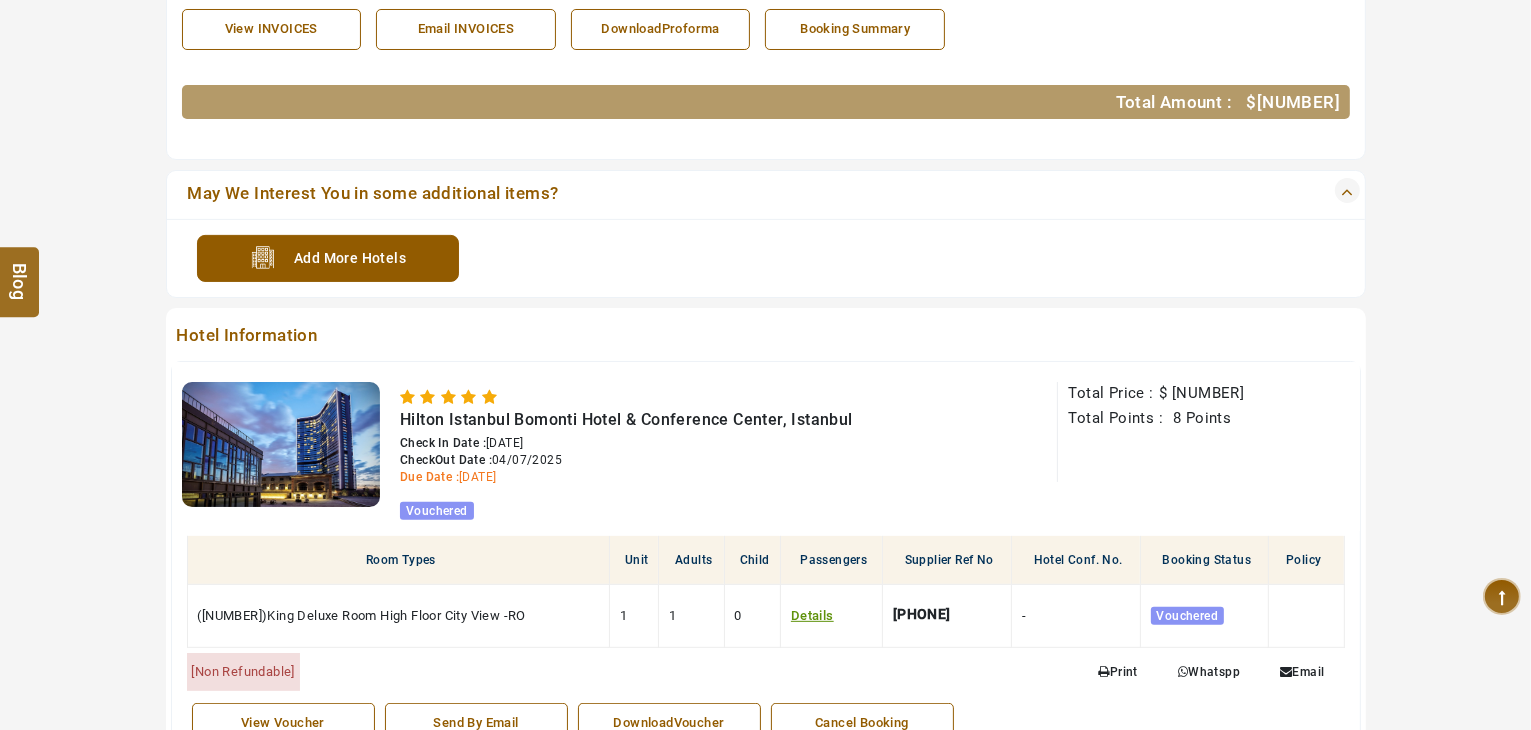 scroll, scrollTop: 646, scrollLeft: 0, axis: vertical 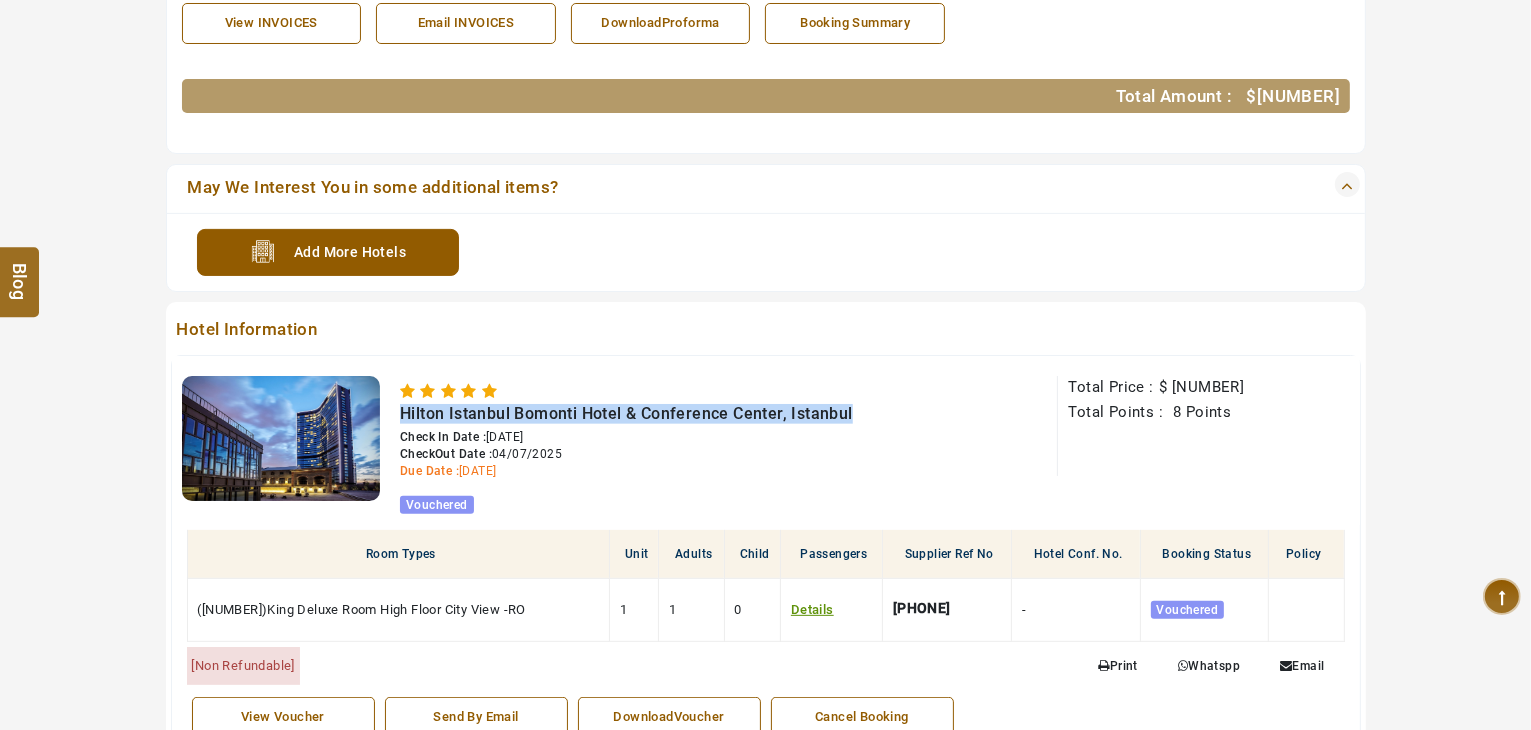 drag, startPoint x: 873, startPoint y: 397, endPoint x: 729, endPoint y: 381, distance: 144.88617 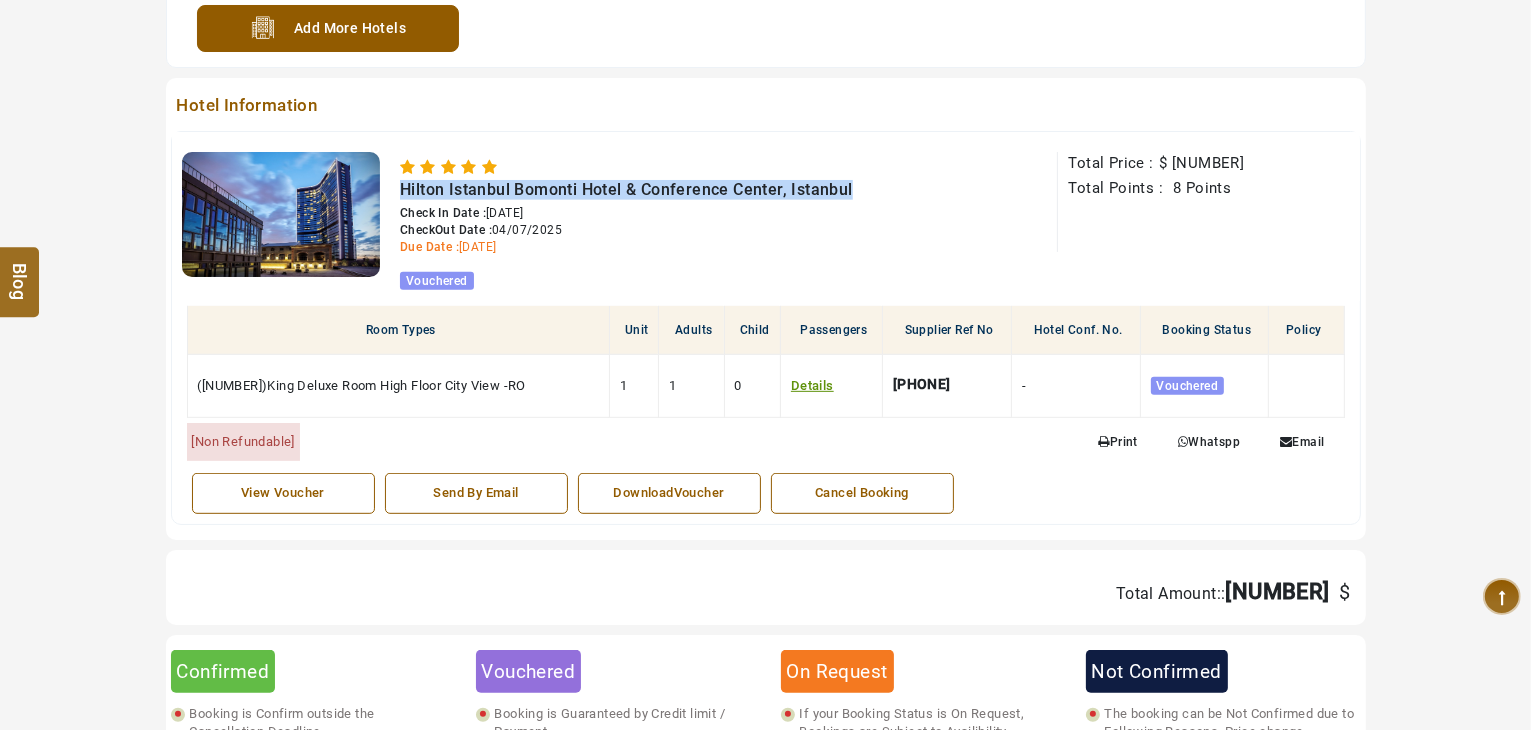 scroll, scrollTop: 860, scrollLeft: 0, axis: vertical 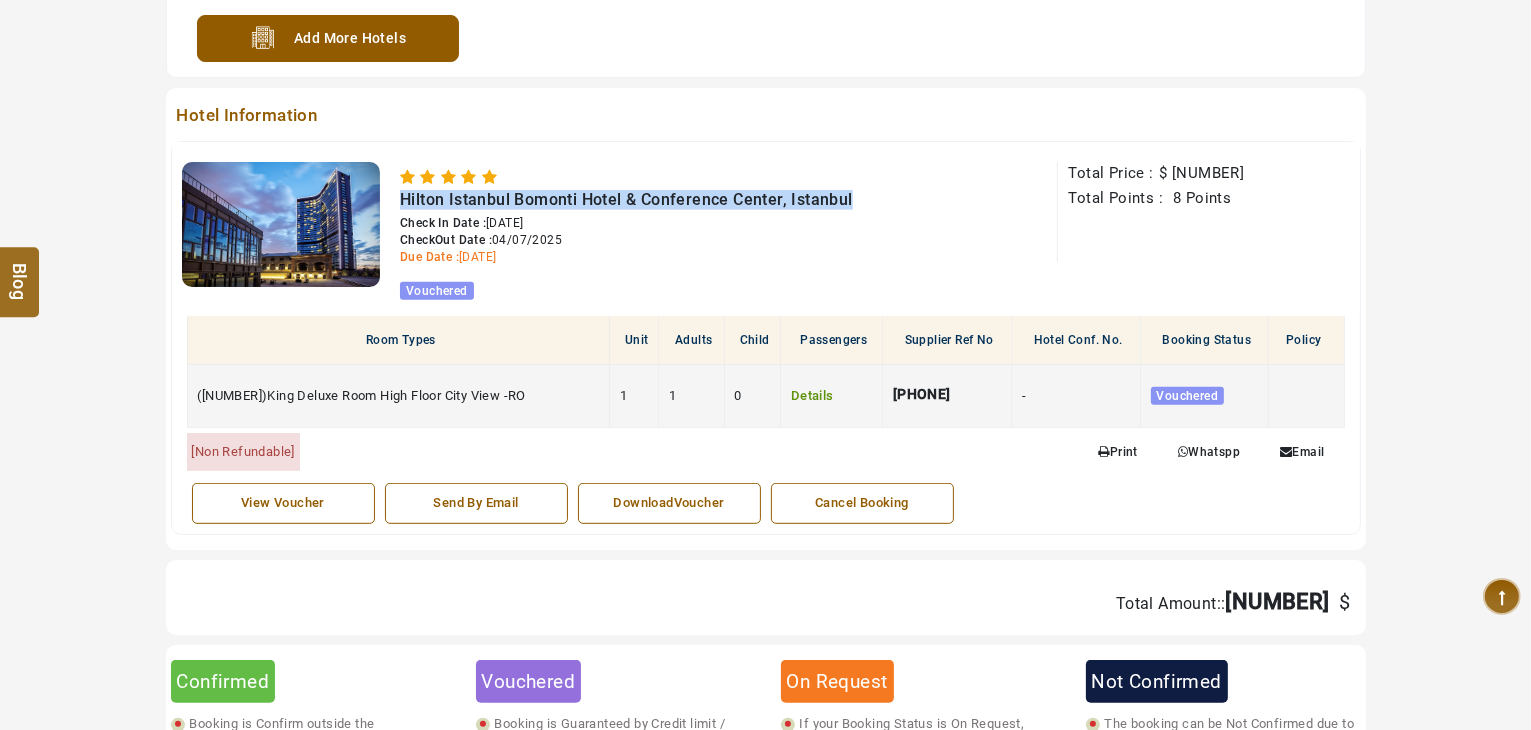 click on "Details" at bounding box center (812, 395) 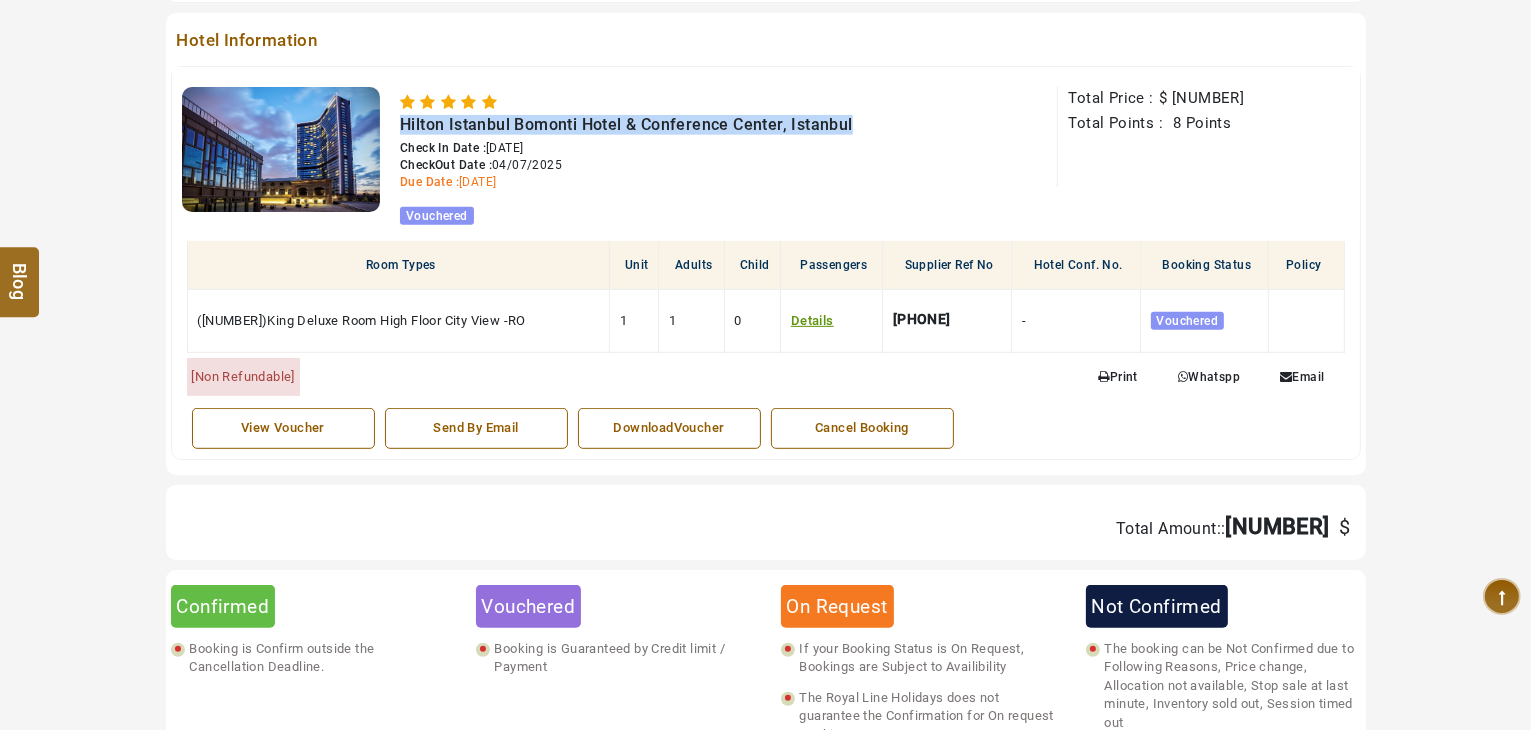 scroll, scrollTop: 934, scrollLeft: 0, axis: vertical 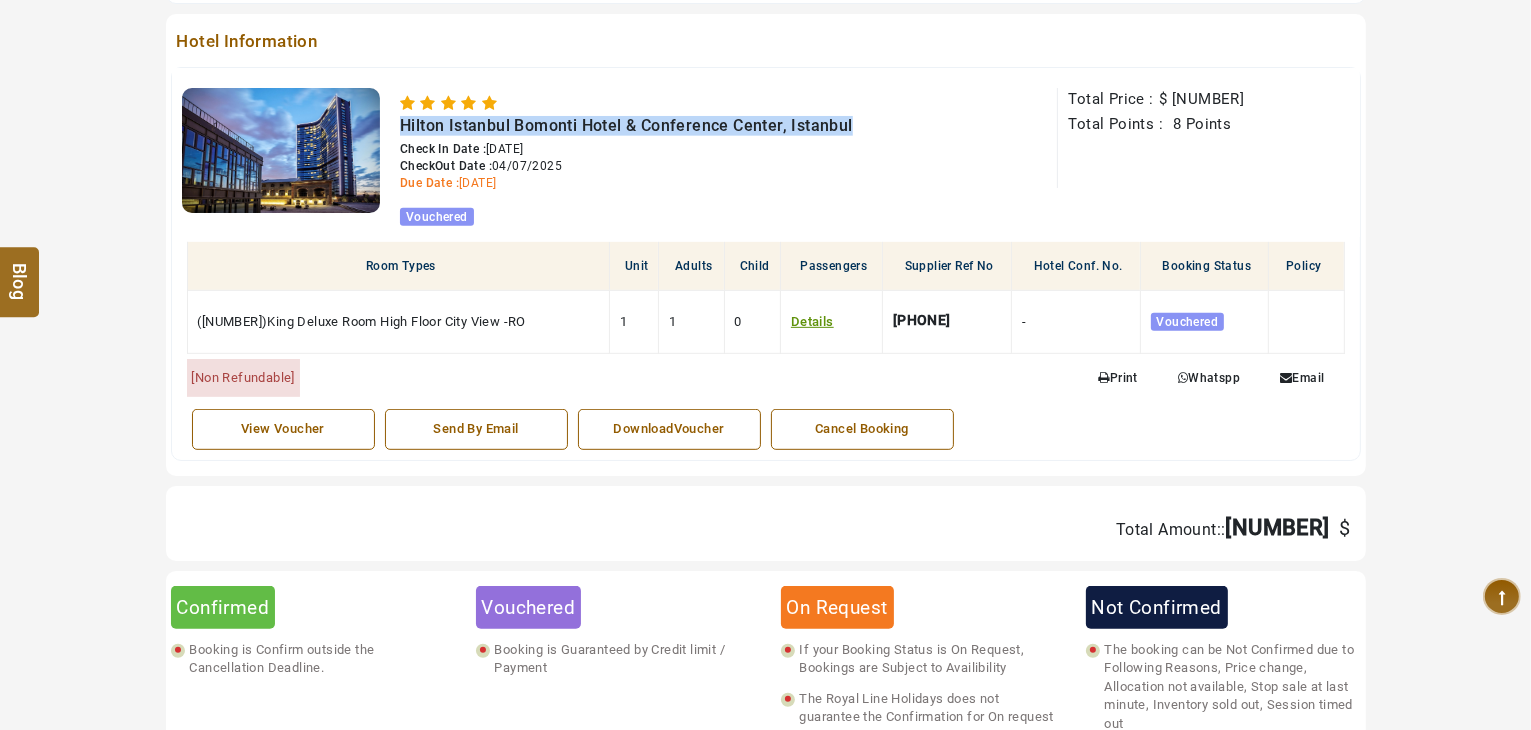 click on "DownloadVoucher" at bounding box center [669, 429] 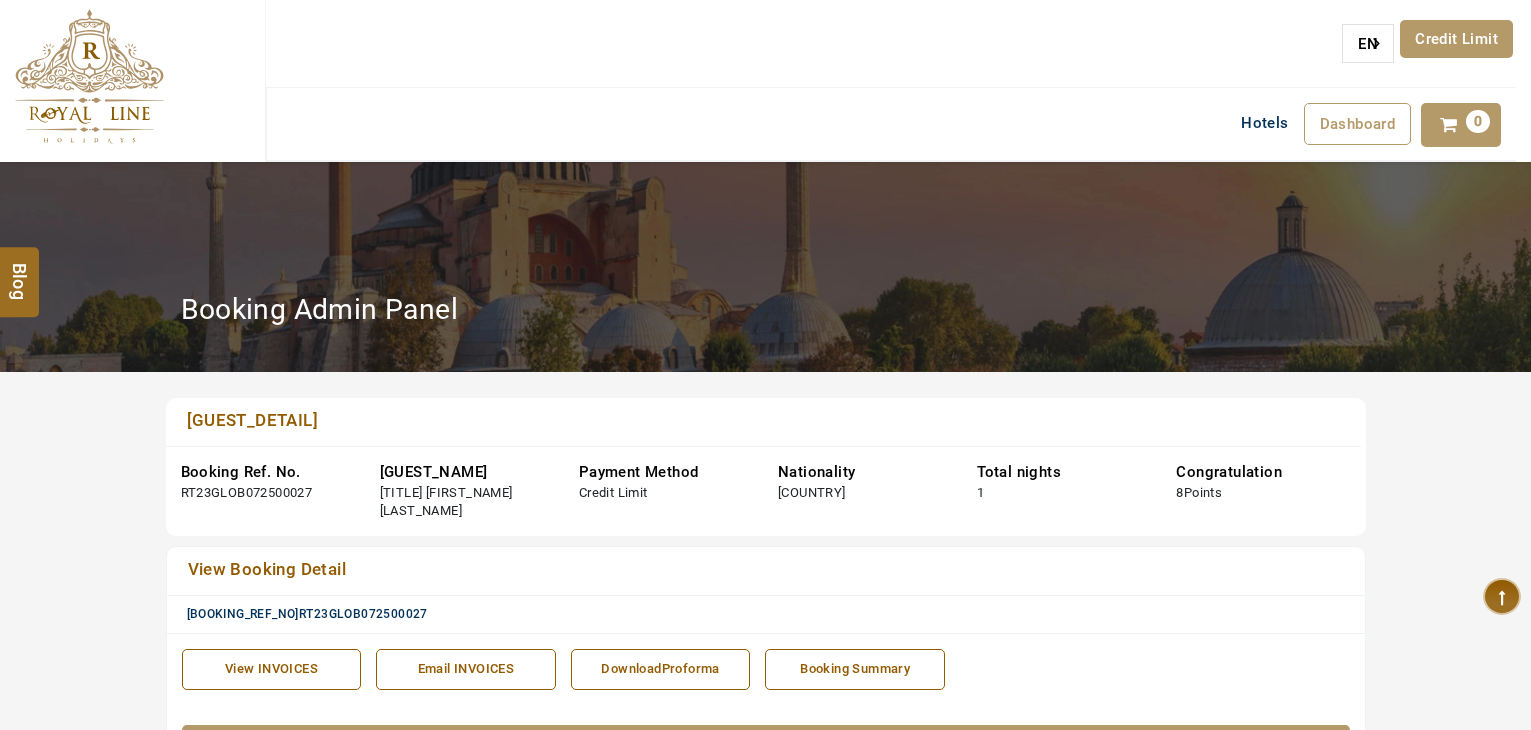 scroll, scrollTop: 0, scrollLeft: 0, axis: both 